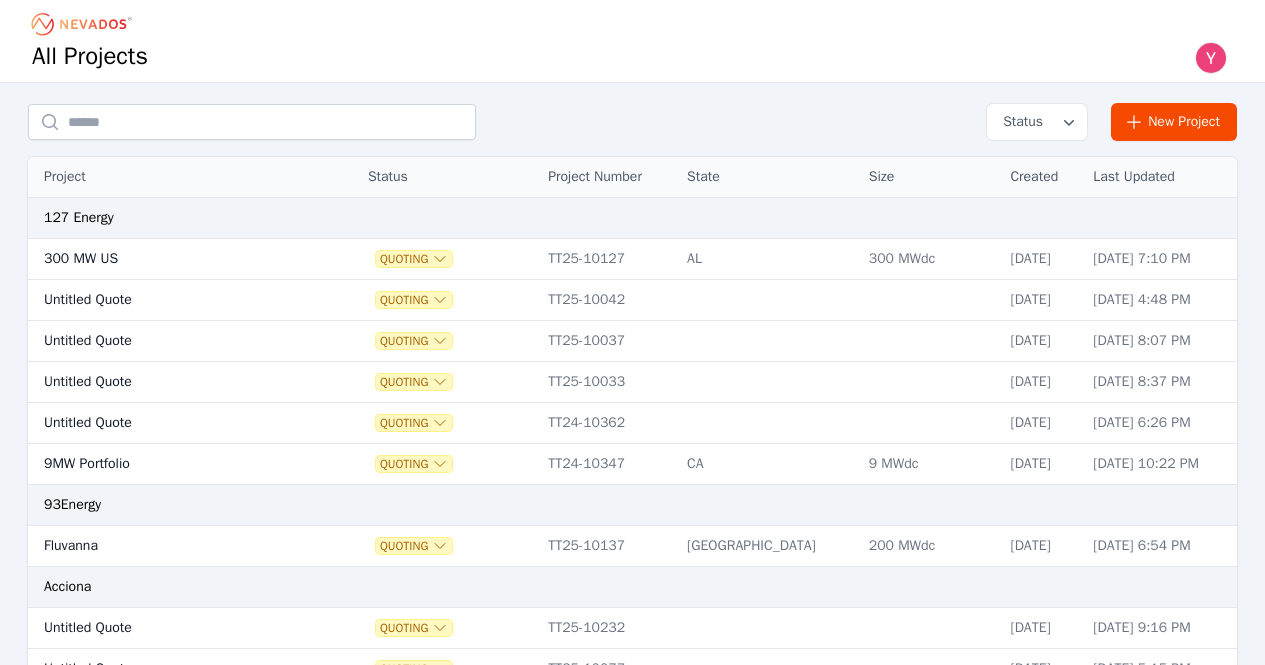 scroll, scrollTop: 0, scrollLeft: 0, axis: both 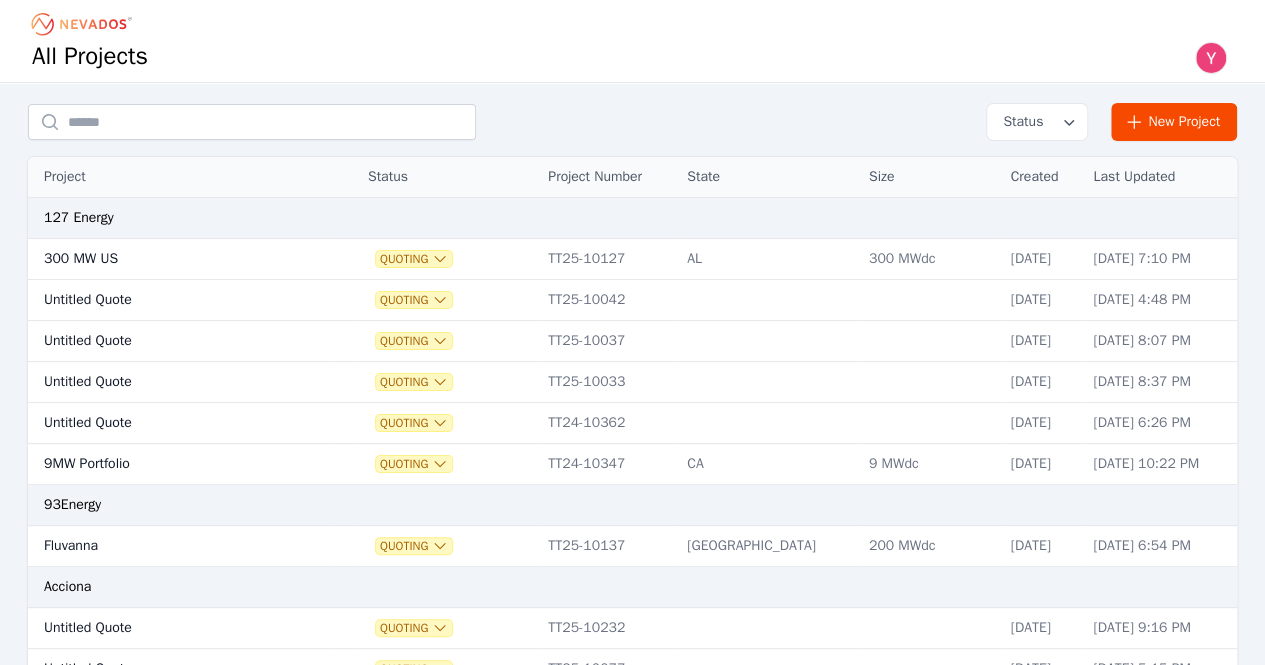 click at bounding box center (1211, 58) 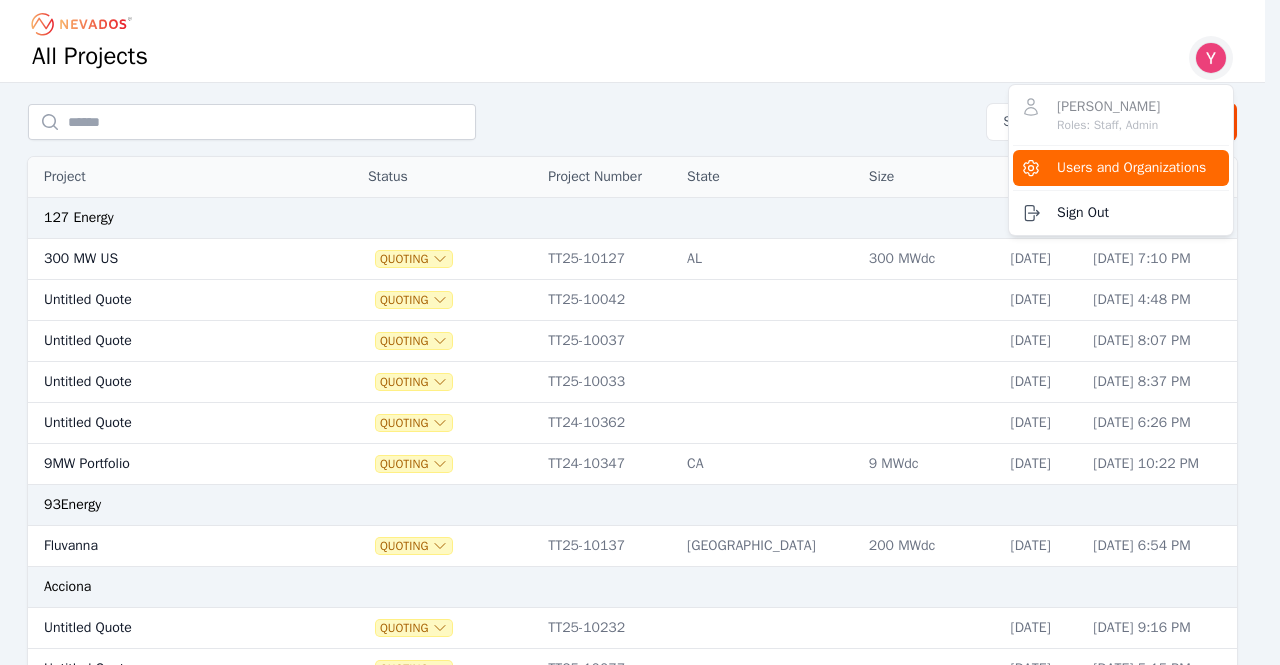 click on "Users and Organizations" at bounding box center [1121, 168] 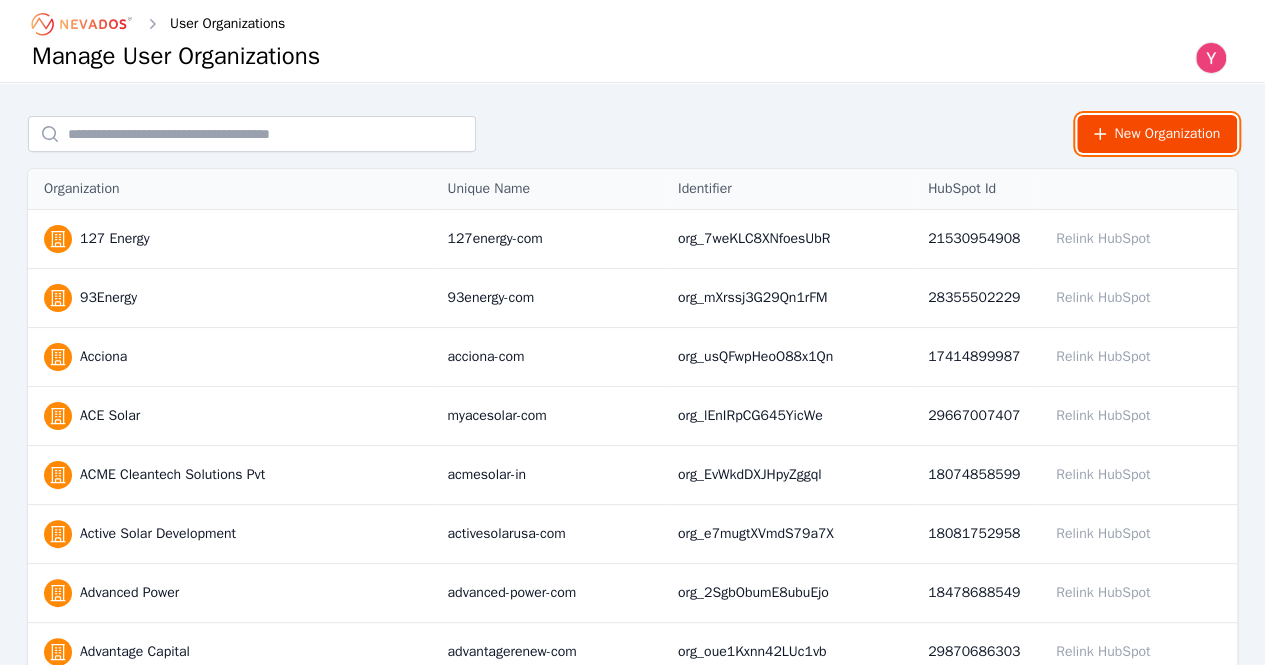 click on "New Organization" at bounding box center (1157, 134) 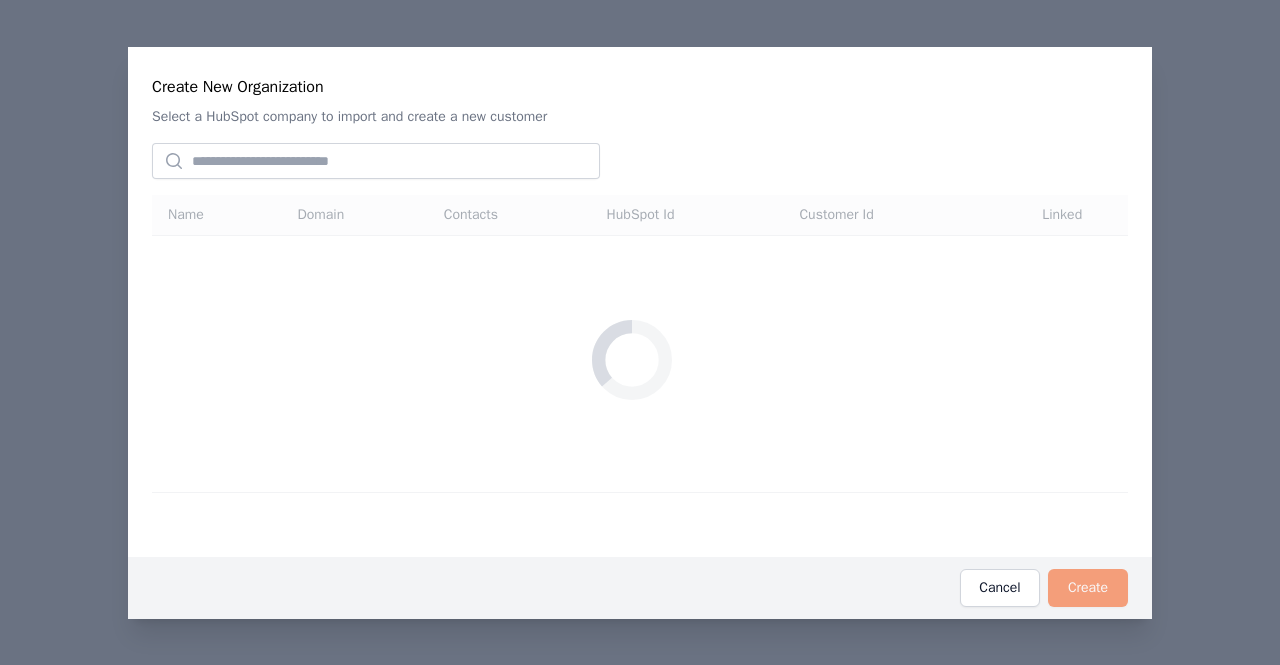 click on "Create New Organization Select a HubSpot company to import and create a new customer Loading Name Domain Contacts HubSpot Id Customer Id Linked Create Cancel" at bounding box center [640, 332] 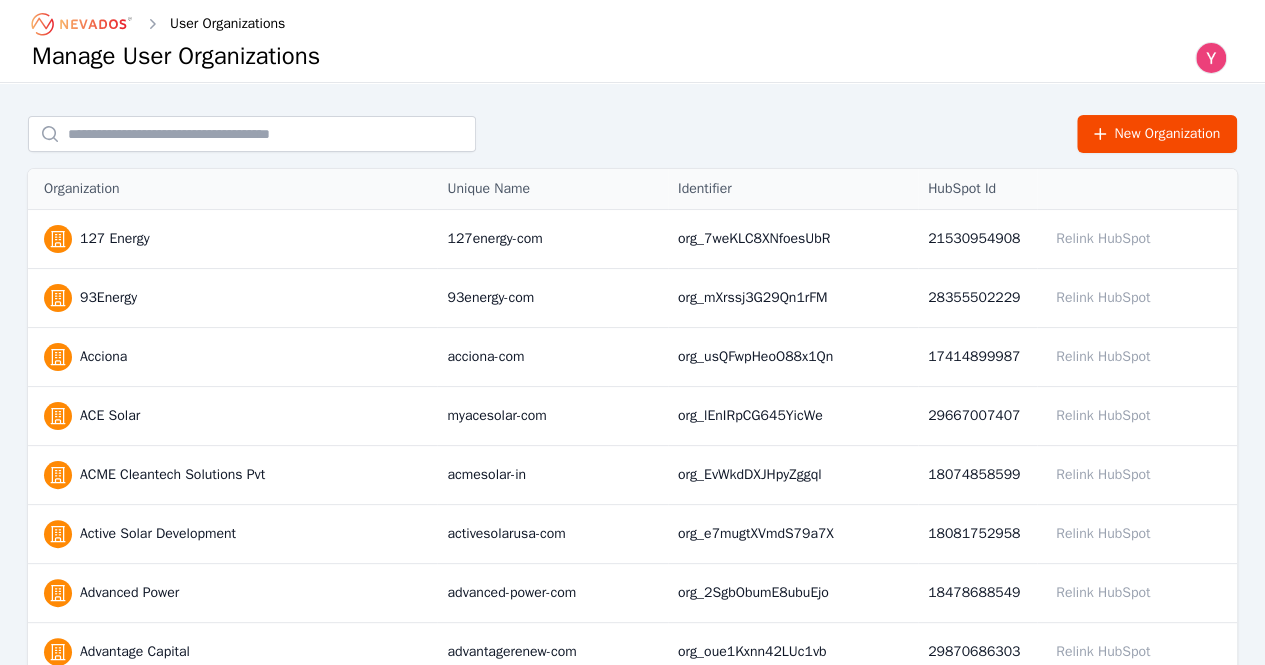 click at bounding box center (1211, 58) 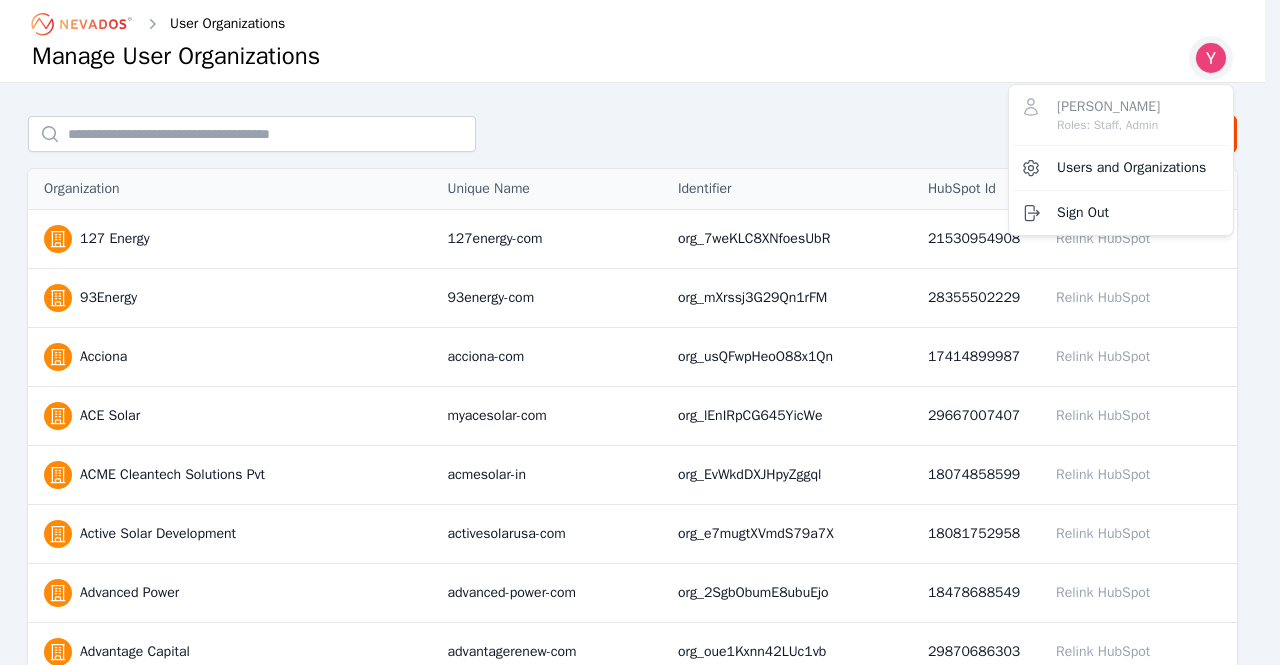 click on "[PERSON_NAME] Roles: Staff, Admin Users and Organizations Sign Out" at bounding box center [1121, 160] 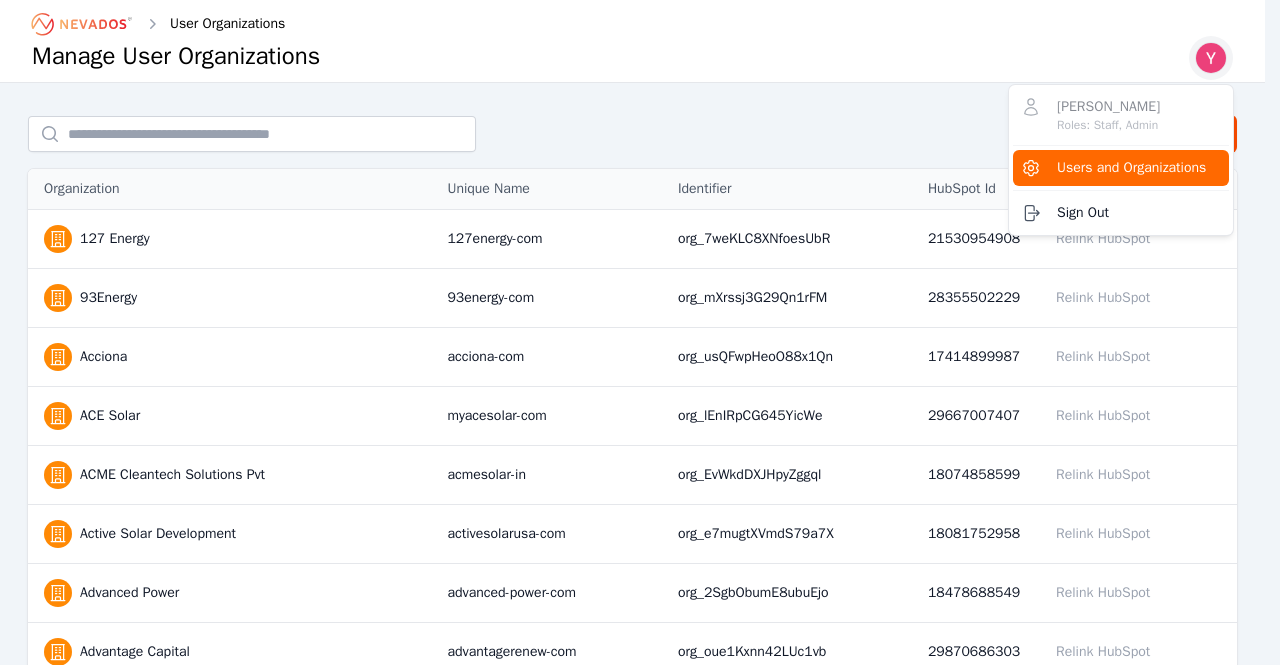 click on "Users and Organizations" at bounding box center [1131, 168] 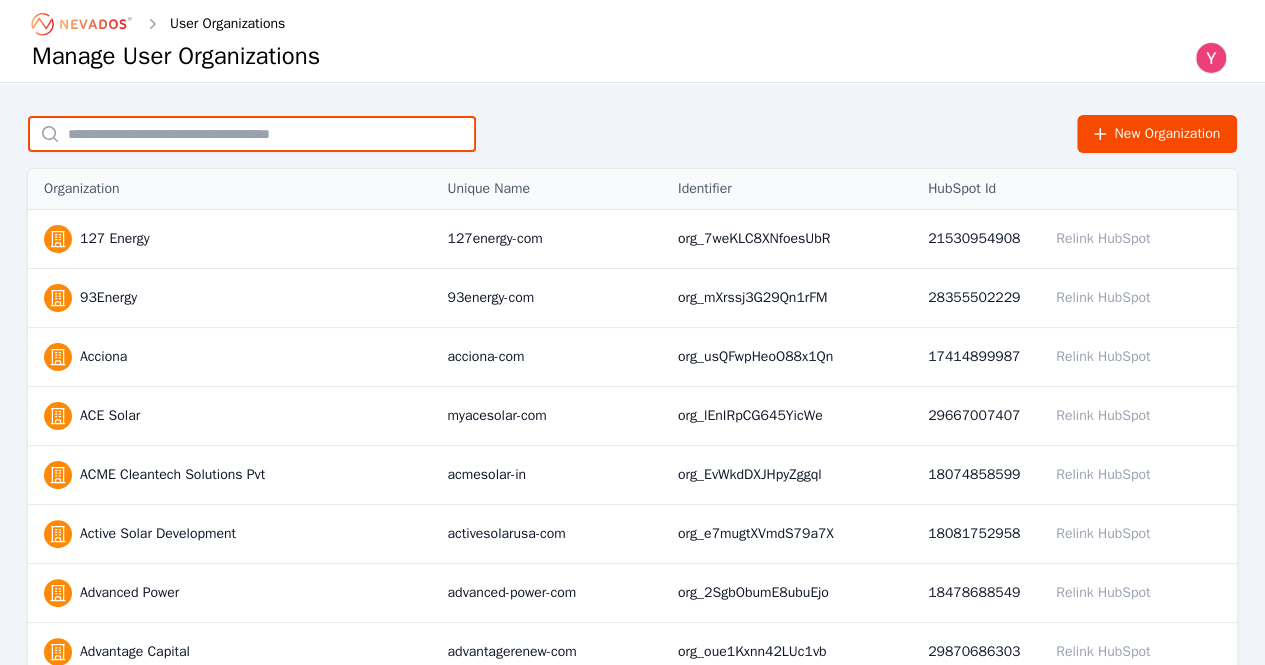 click at bounding box center [252, 134] 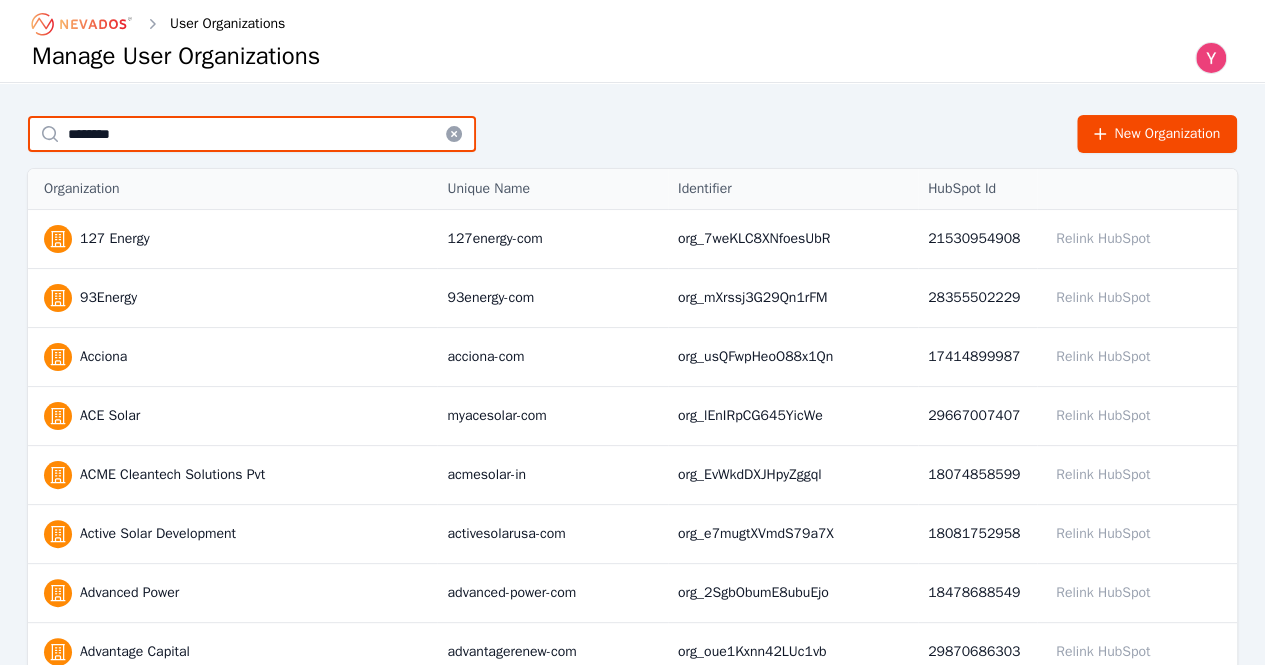 type on "*******" 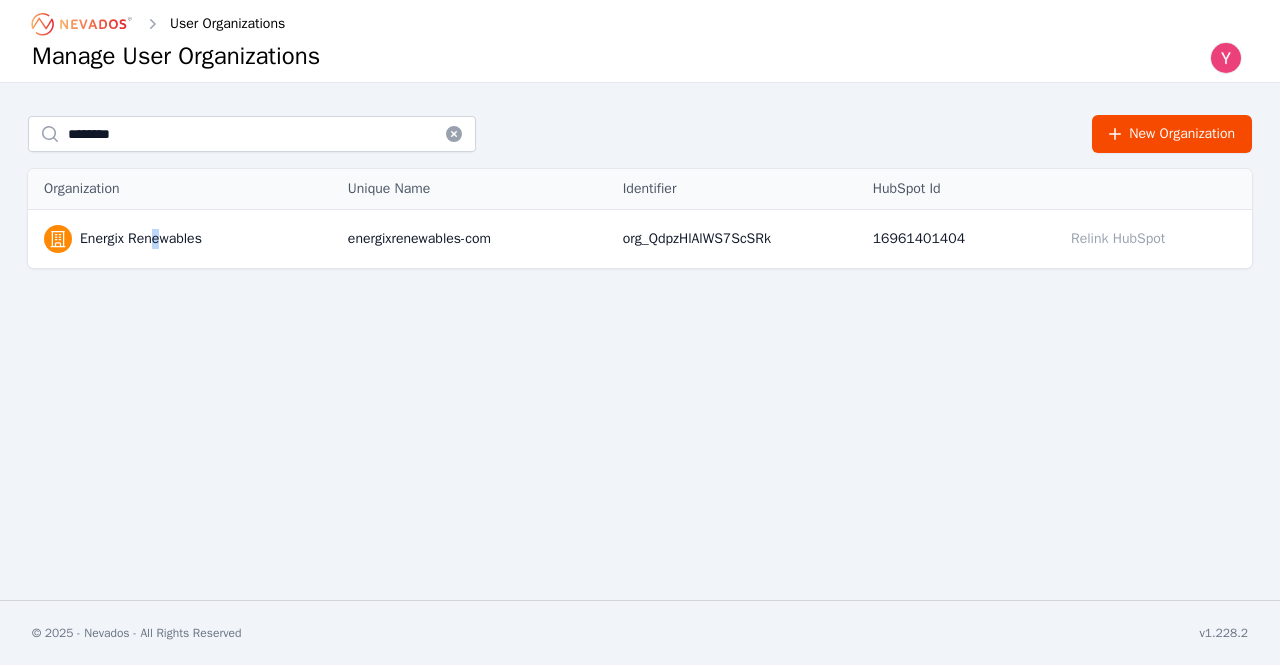 click on "Energix Renewables" at bounding box center [186, 239] 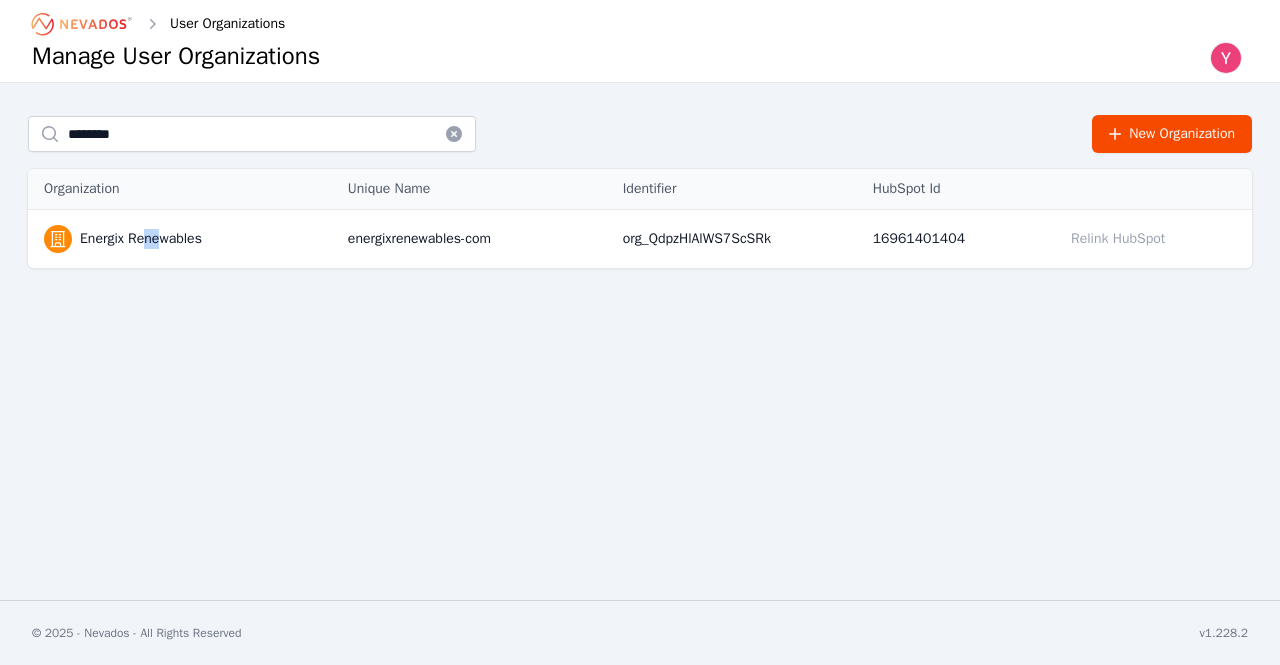 click on "Energix Renewables" at bounding box center (141, 239) 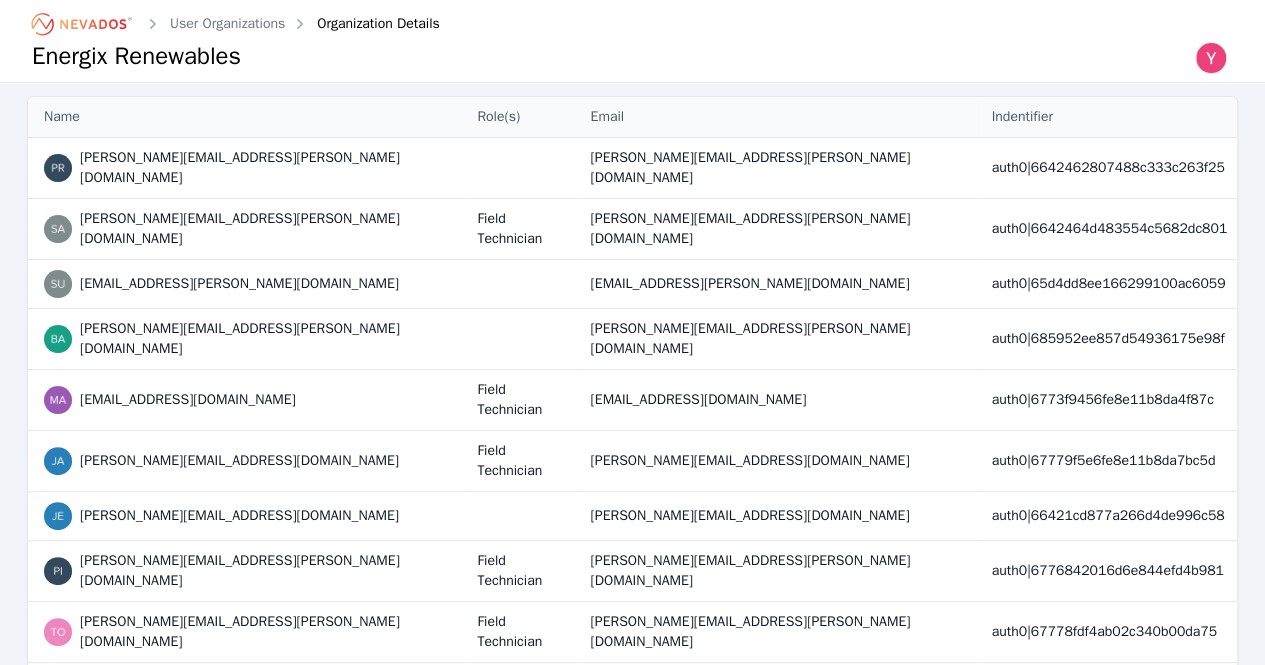 scroll, scrollTop: 0, scrollLeft: 0, axis: both 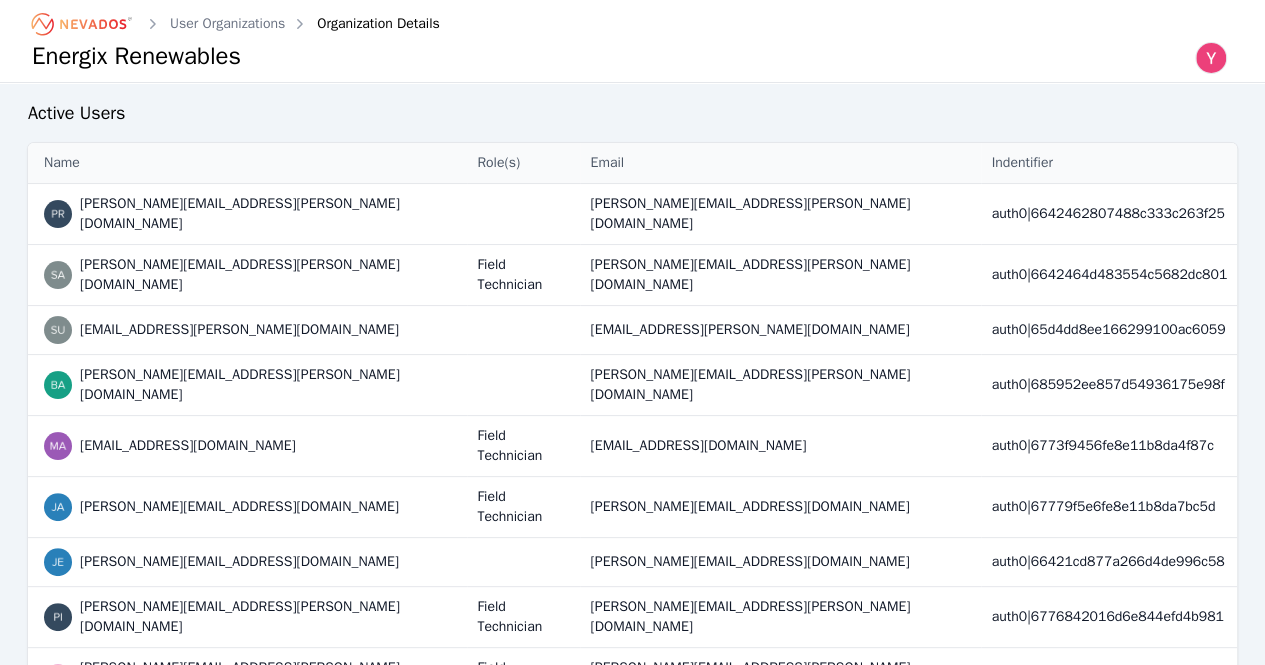 click at bounding box center (1211, 58) 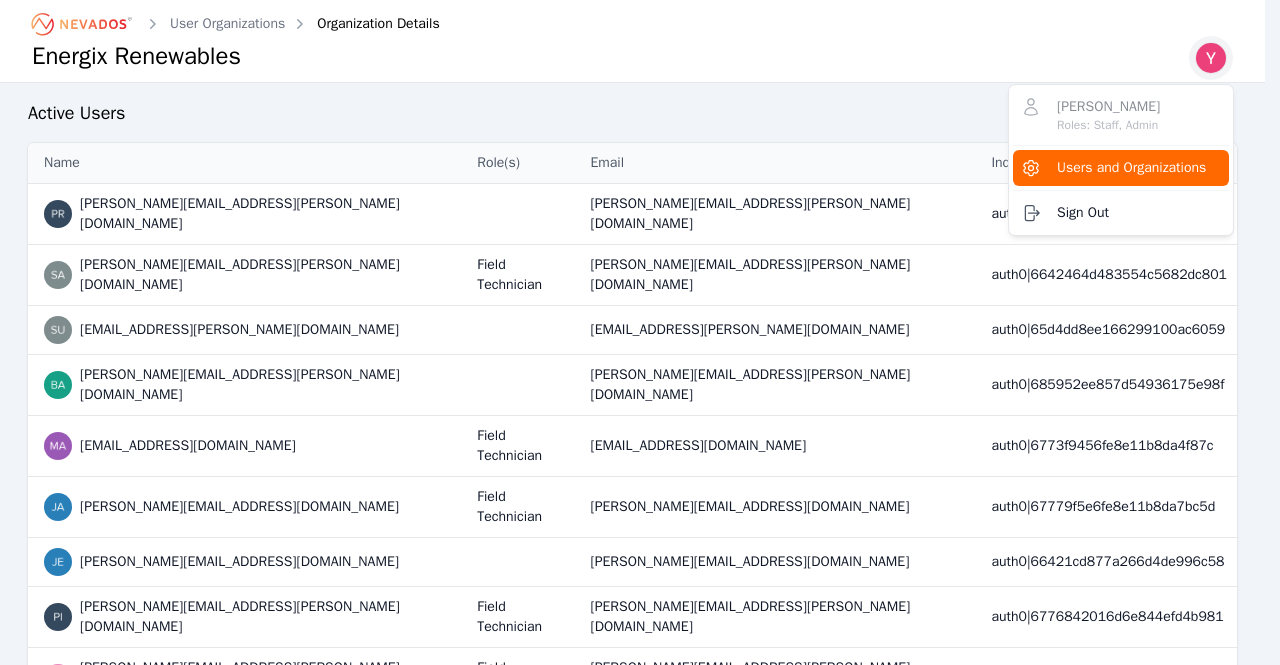 click on "Users and Organizations" at bounding box center [1131, 168] 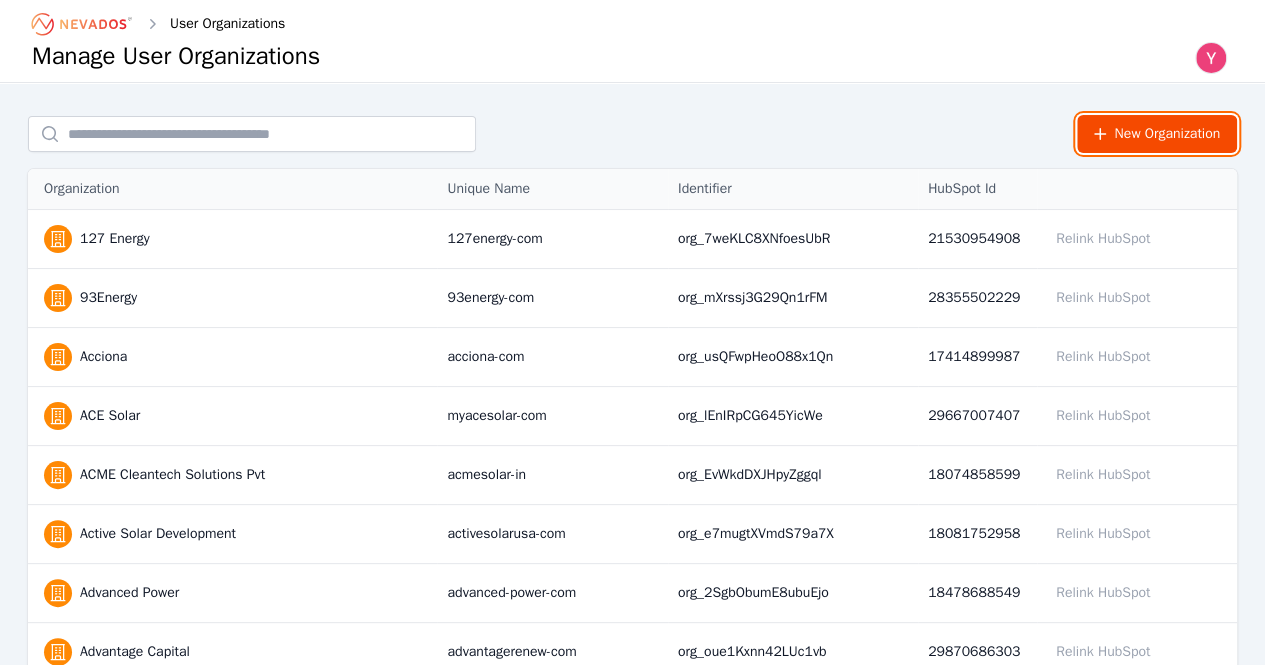 click on "New Organization" at bounding box center [1157, 134] 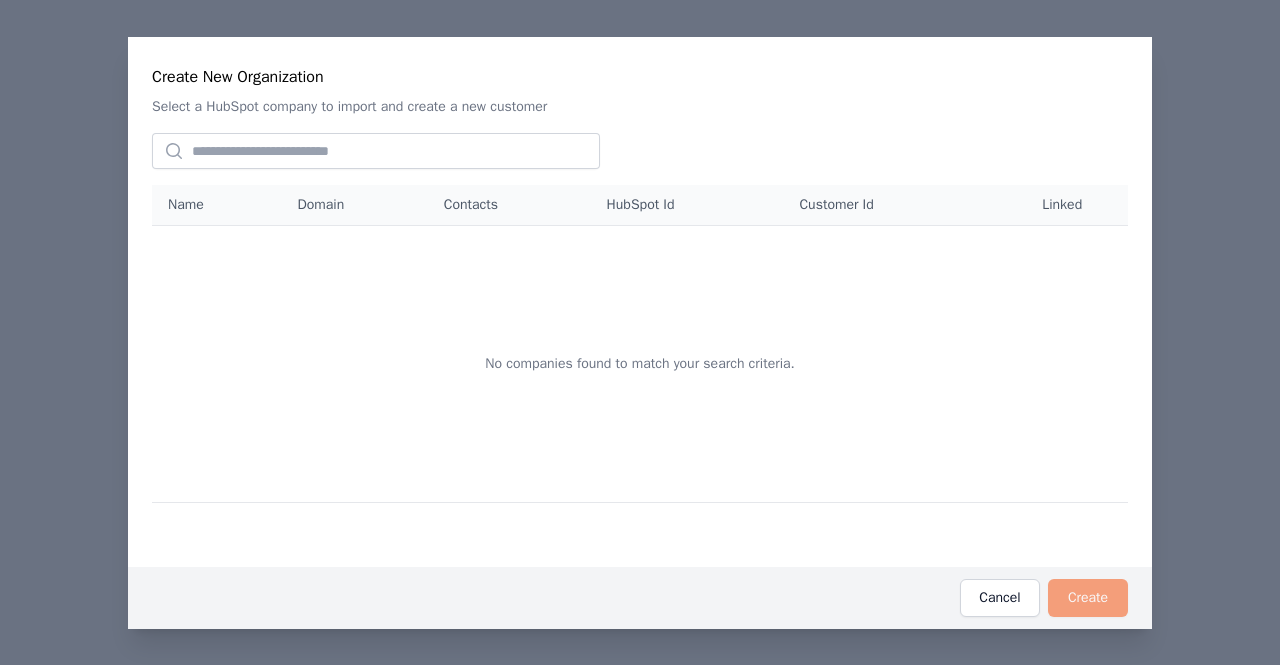 click on "Select a HubSpot company to import and create a new customer" at bounding box center [349, 106] 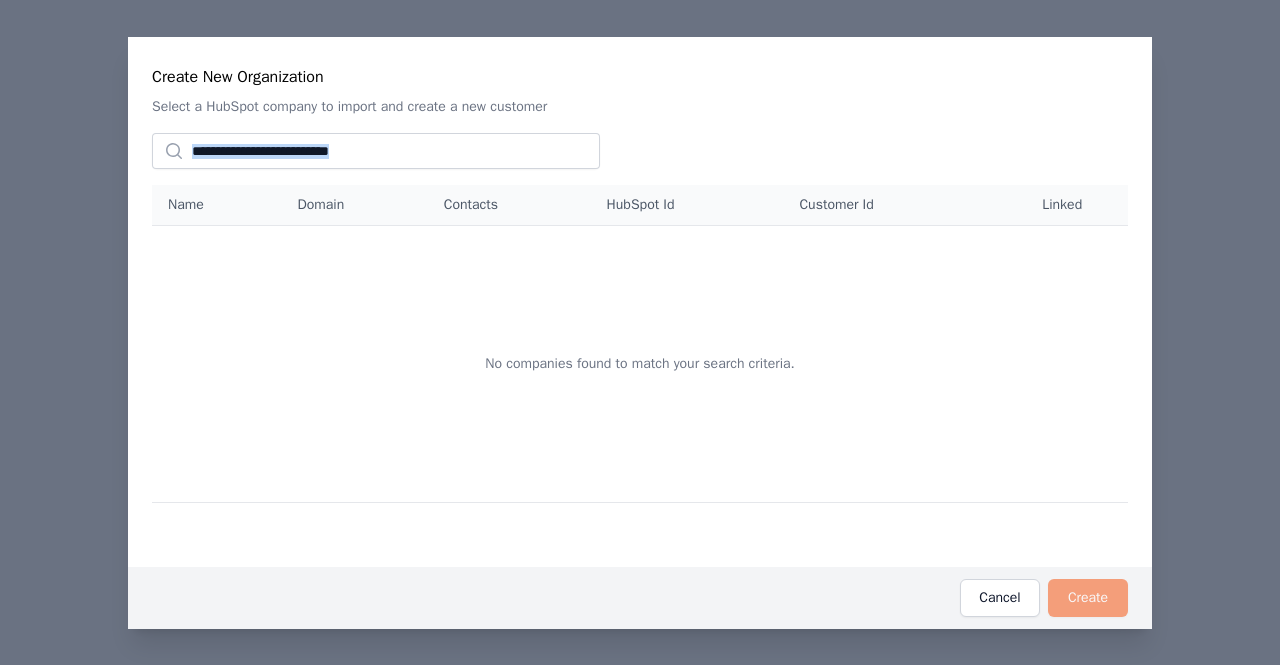 click on "Name Domain Contacts HubSpot Id Customer Id Linked No companies found to match your search criteria." at bounding box center (640, 334) 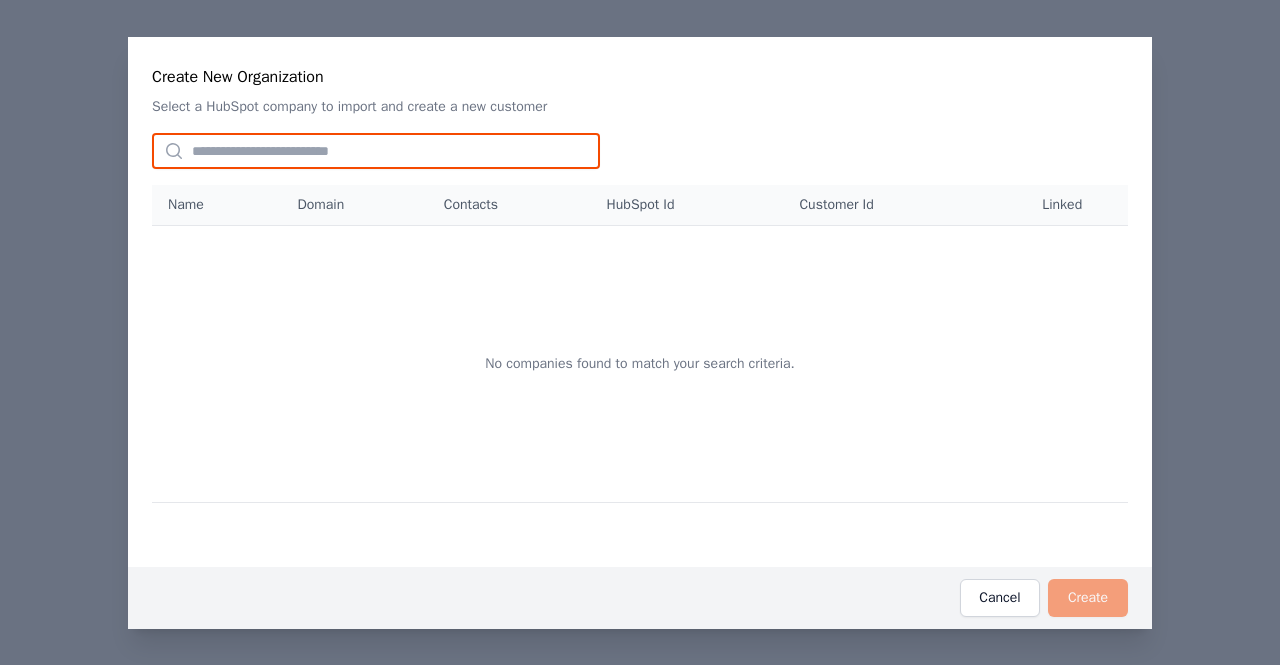 type on "*" 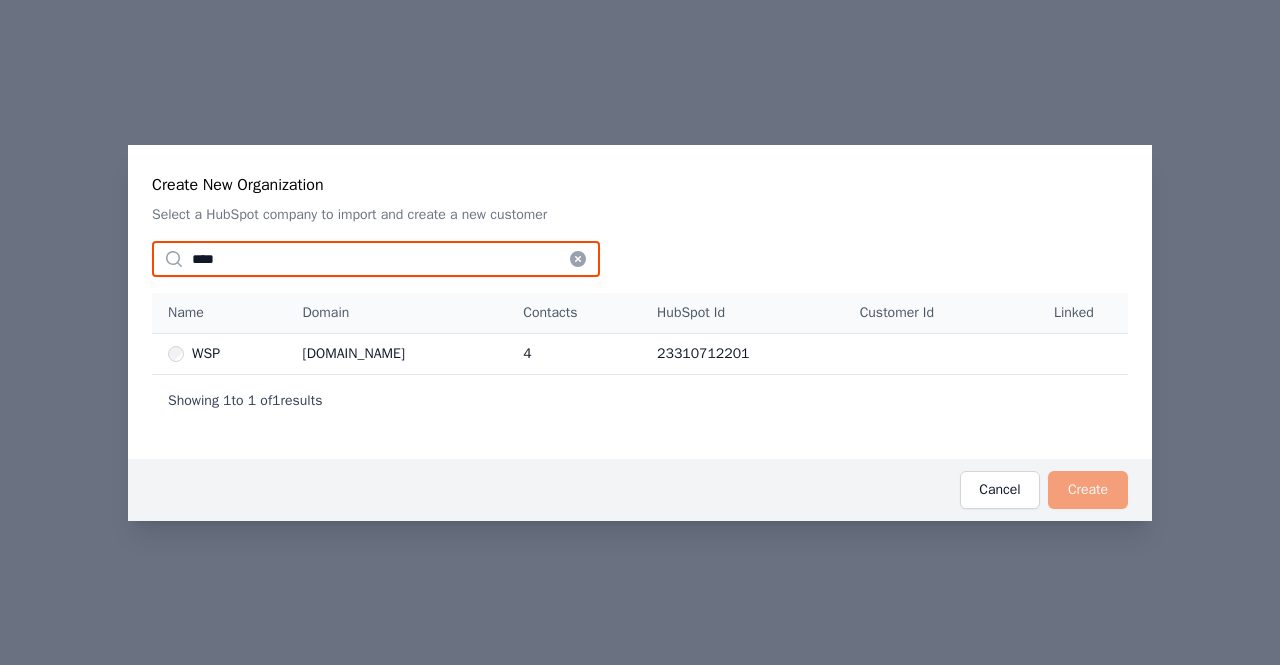 type on "***" 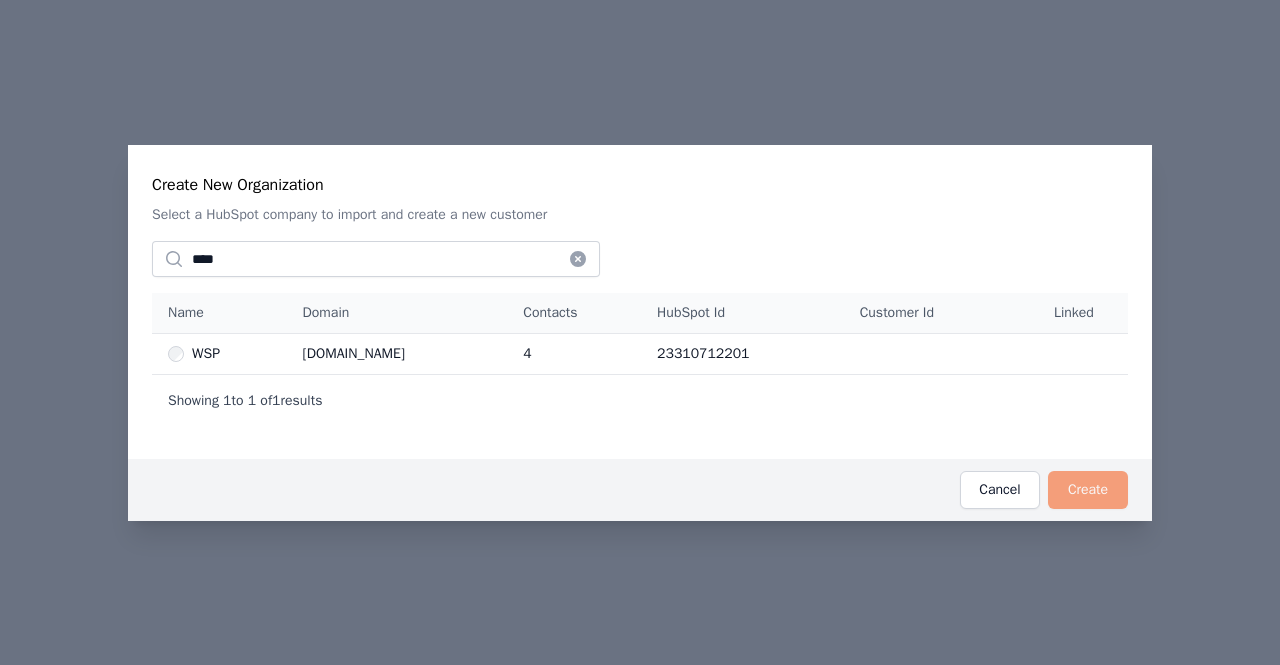 click on "WSP" at bounding box center (222, 353) 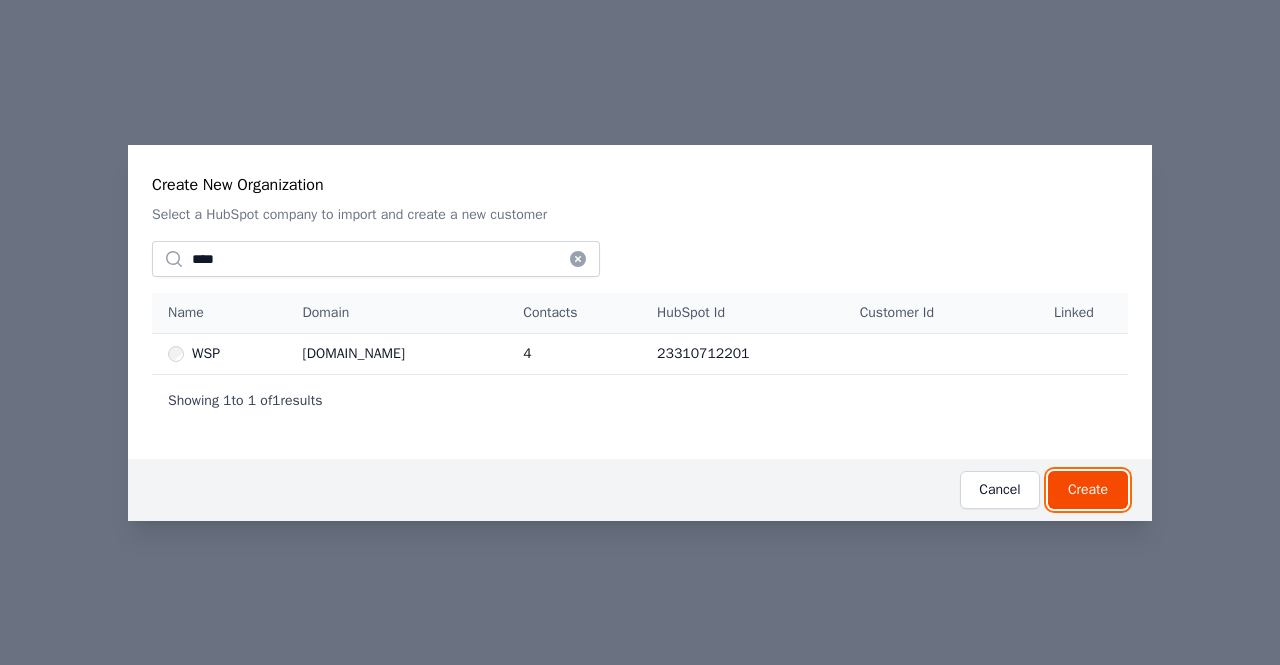 click on "Create" at bounding box center [1088, 490] 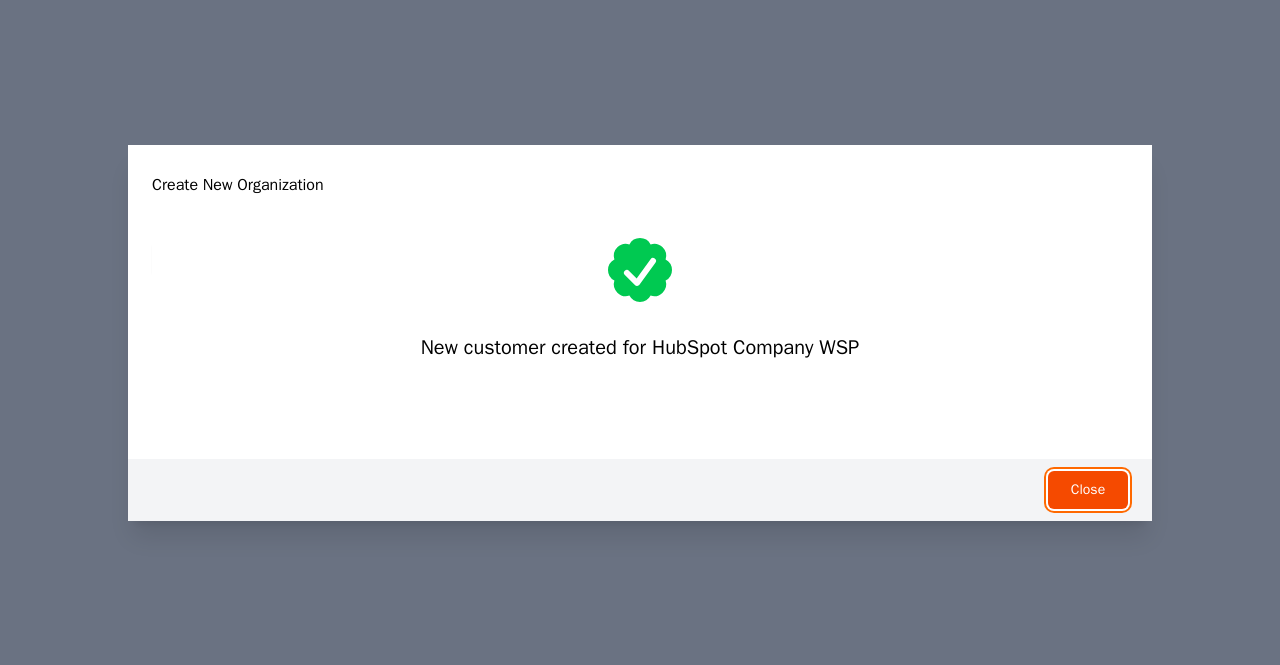click on "Close" at bounding box center [1088, 490] 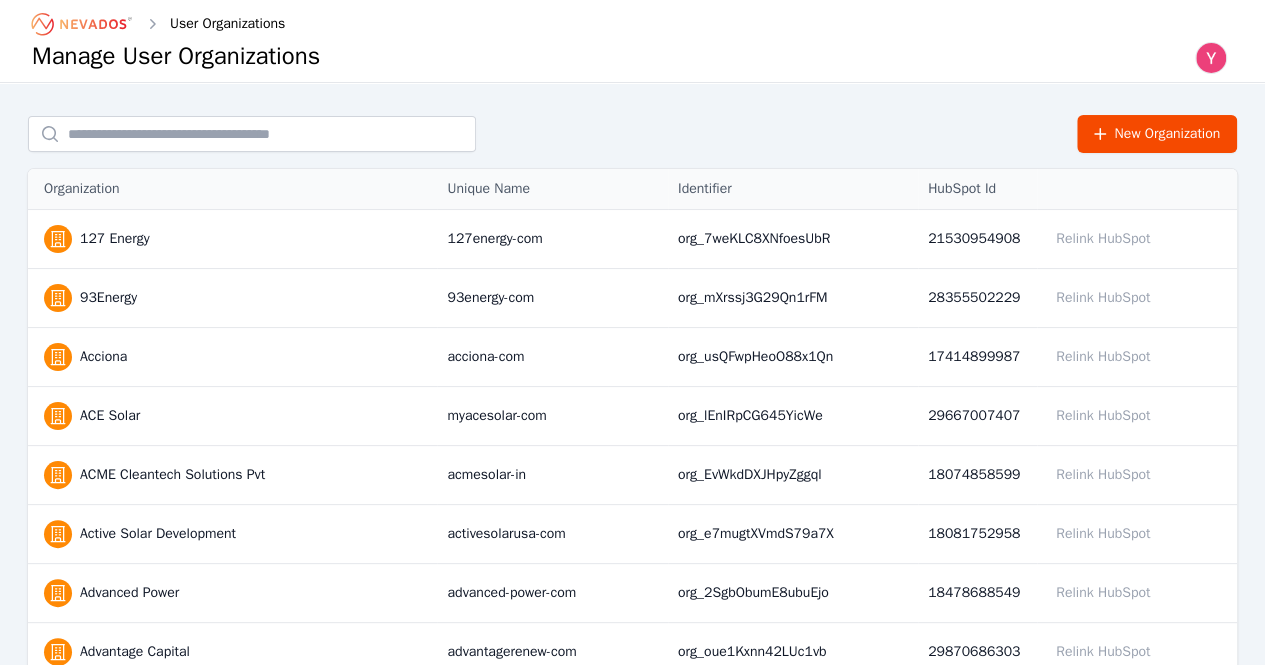 click on "New Organization" at bounding box center (632, 134) 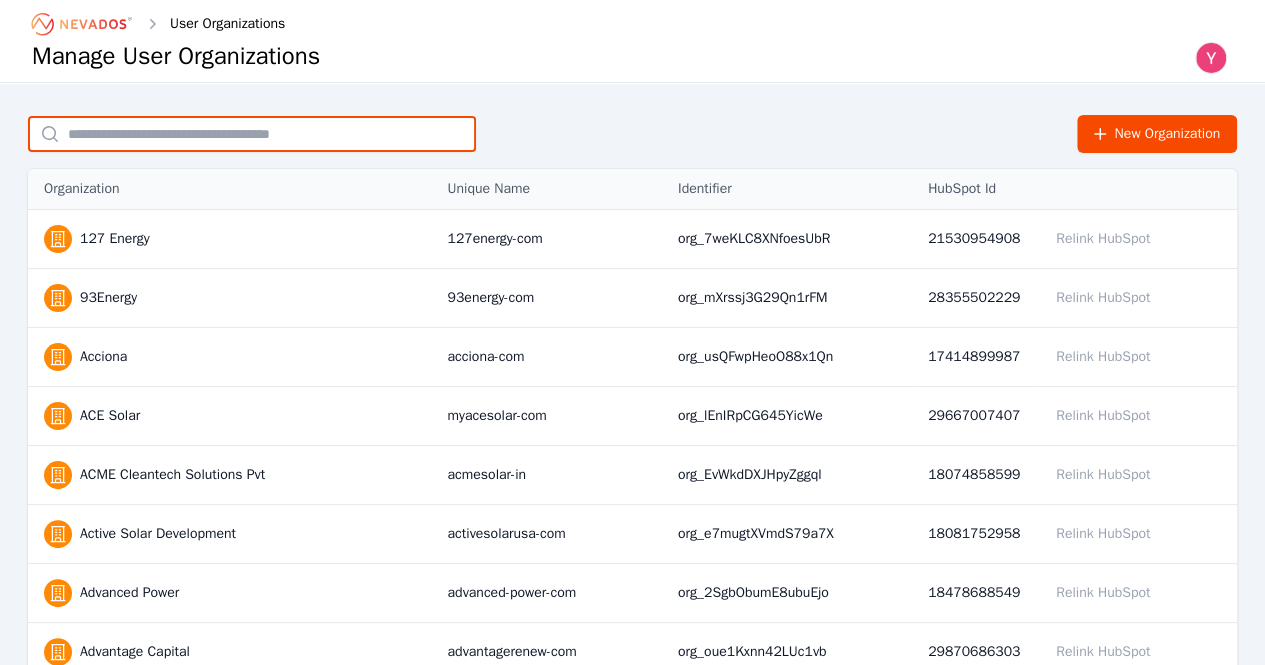 click on "New Organization" at bounding box center [632, 134] 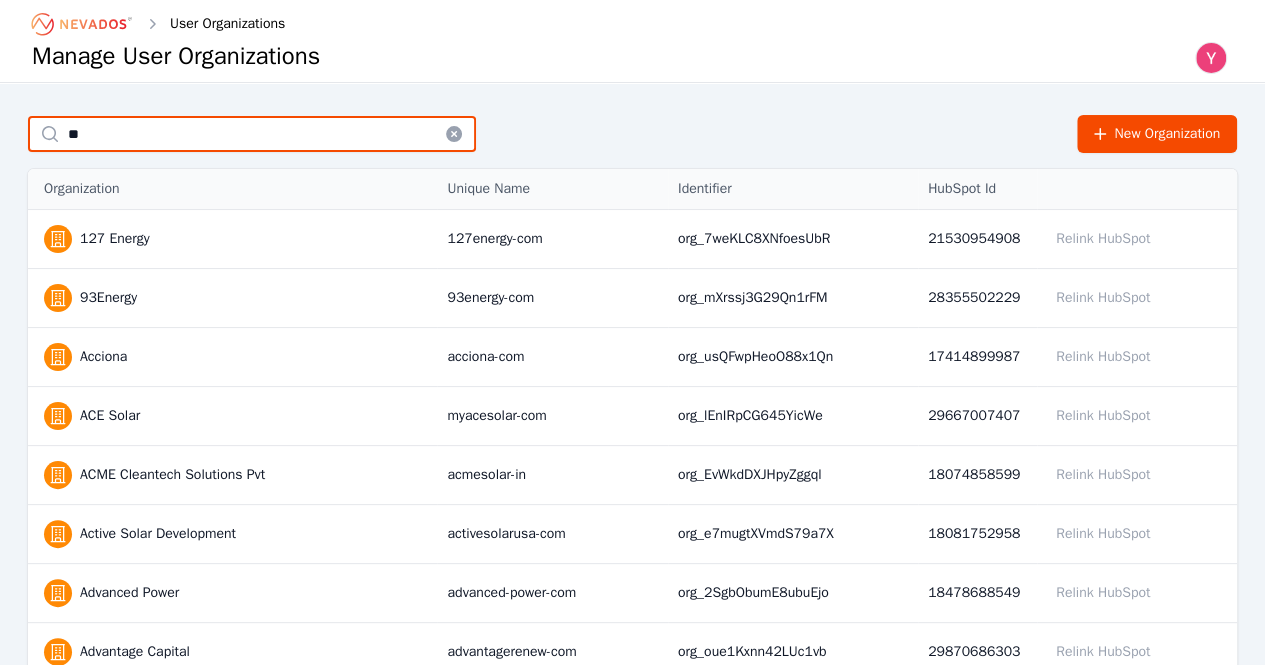 type on "*" 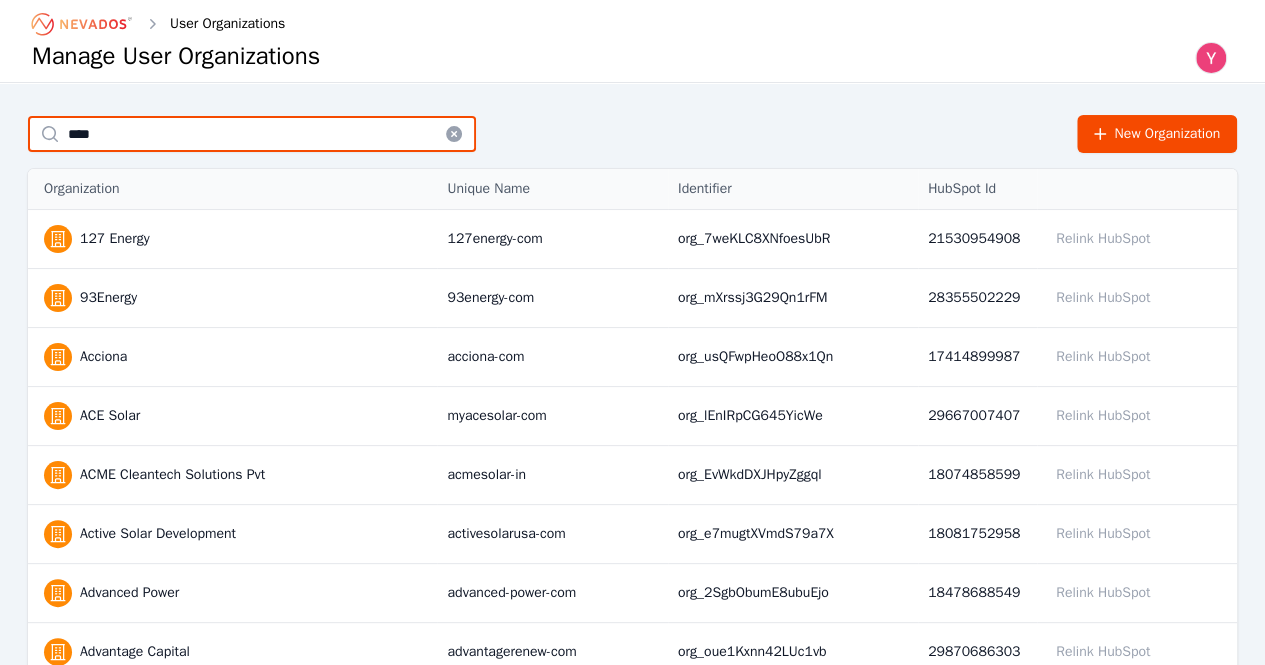 type on "***" 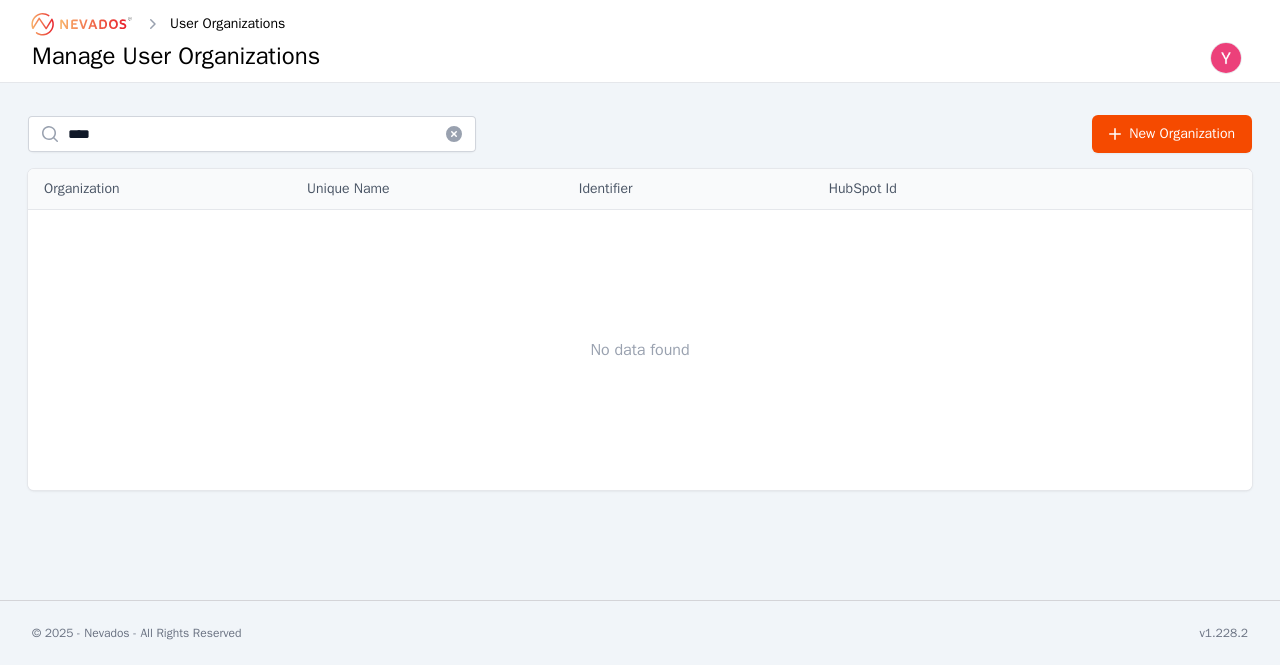 click 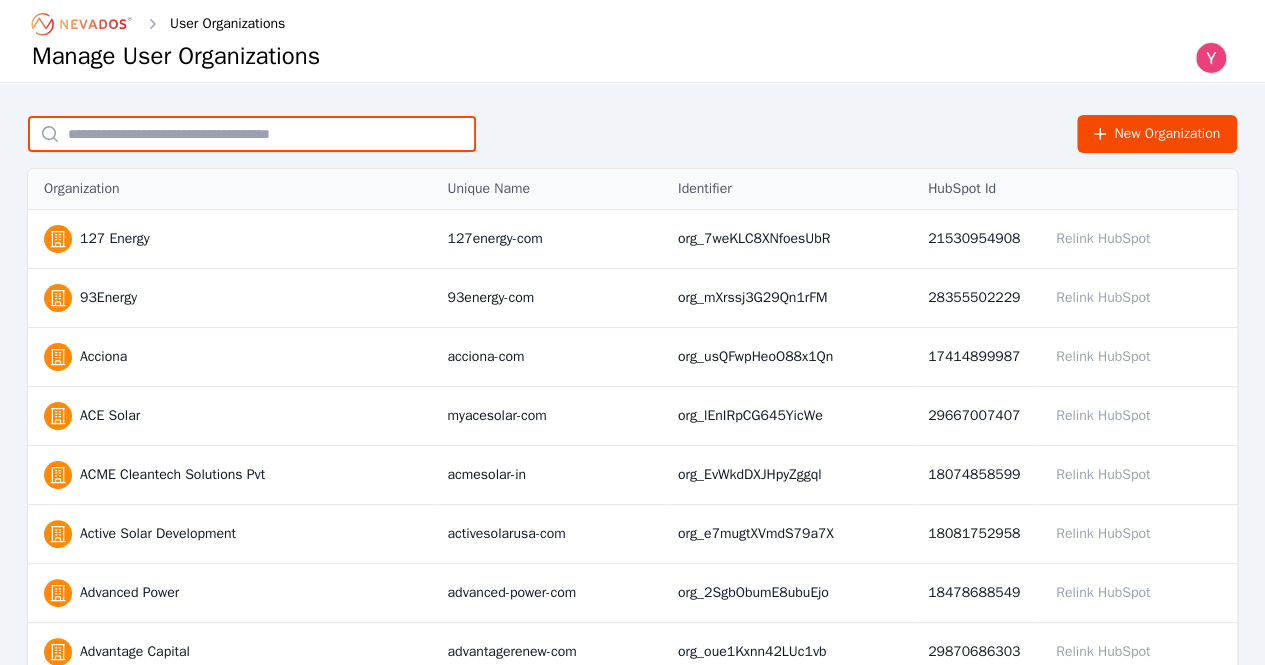 click at bounding box center (252, 134) 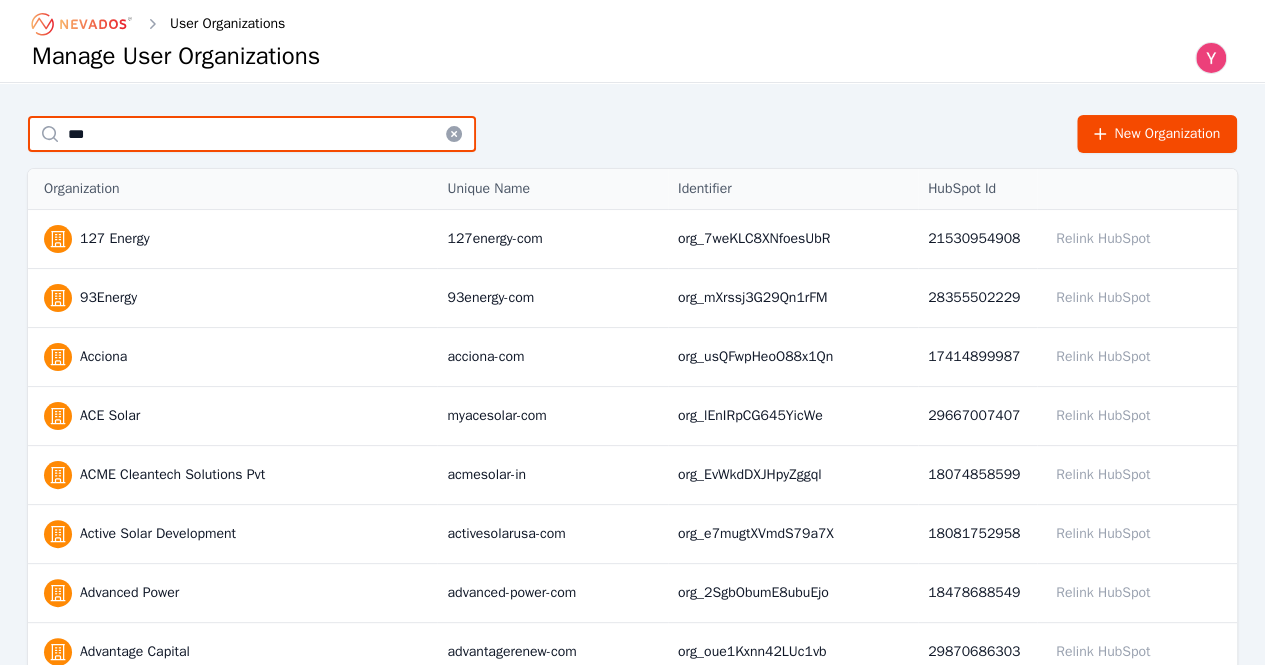 type on "***" 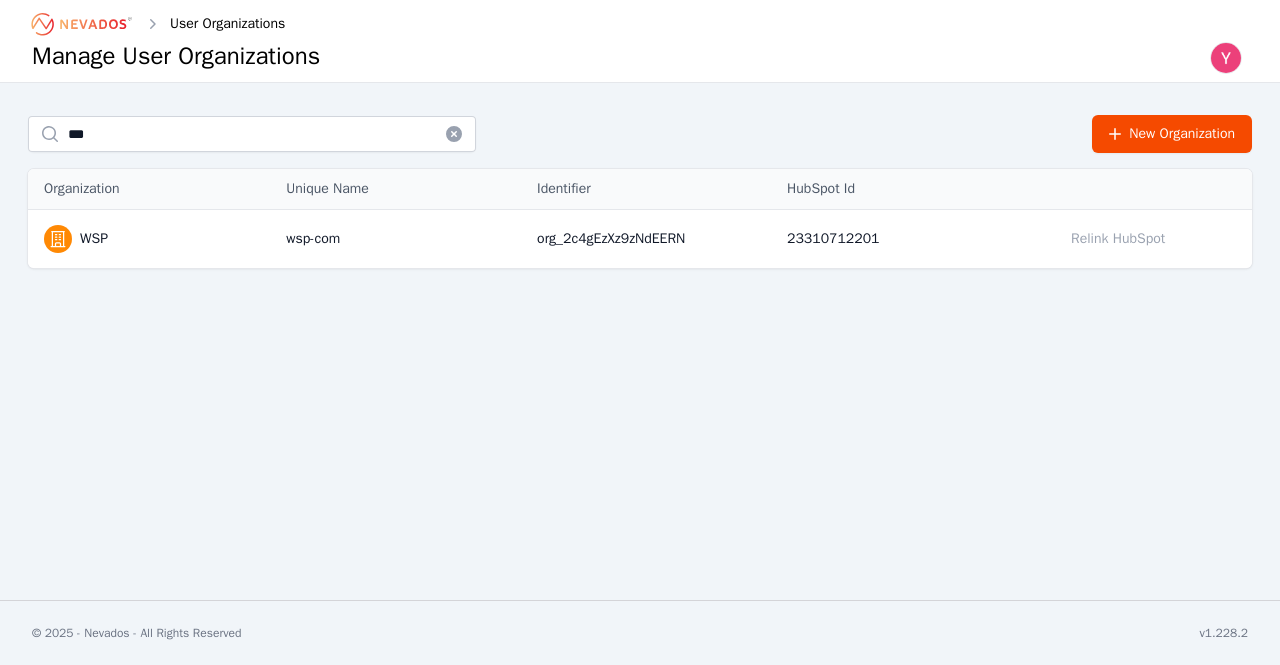 click on "*** New Organization" at bounding box center (640, 134) 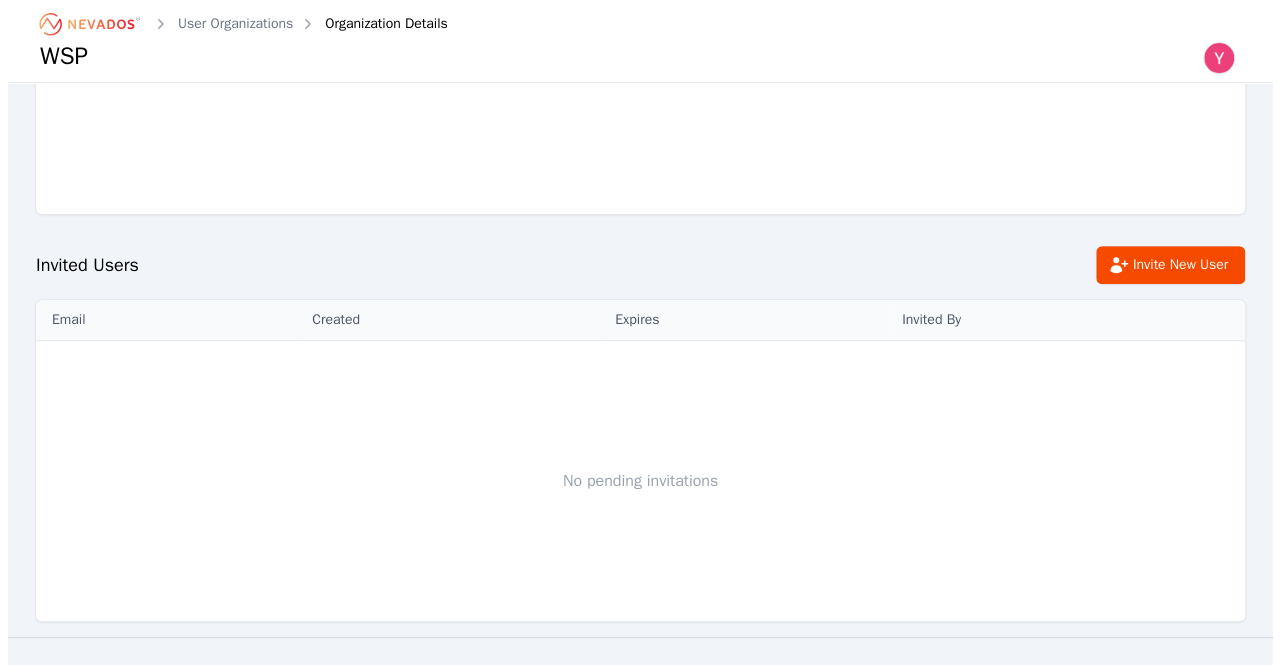 scroll, scrollTop: 284, scrollLeft: 0, axis: vertical 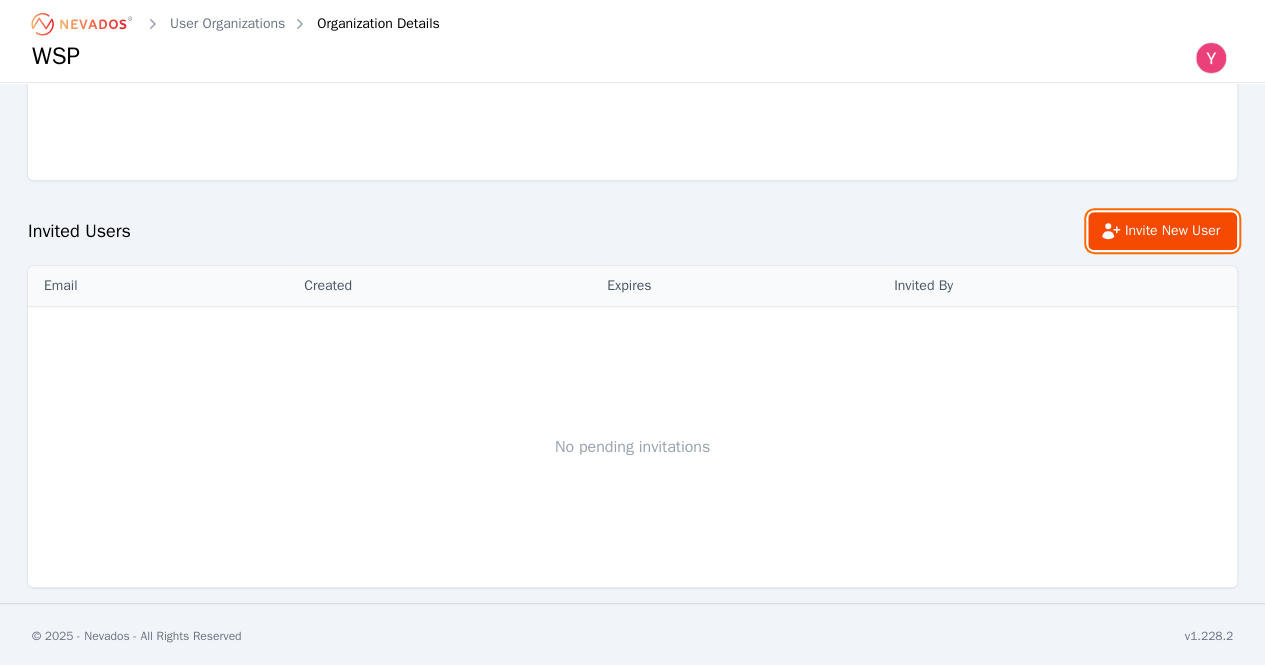 click on "Invite New User" at bounding box center (1162, 231) 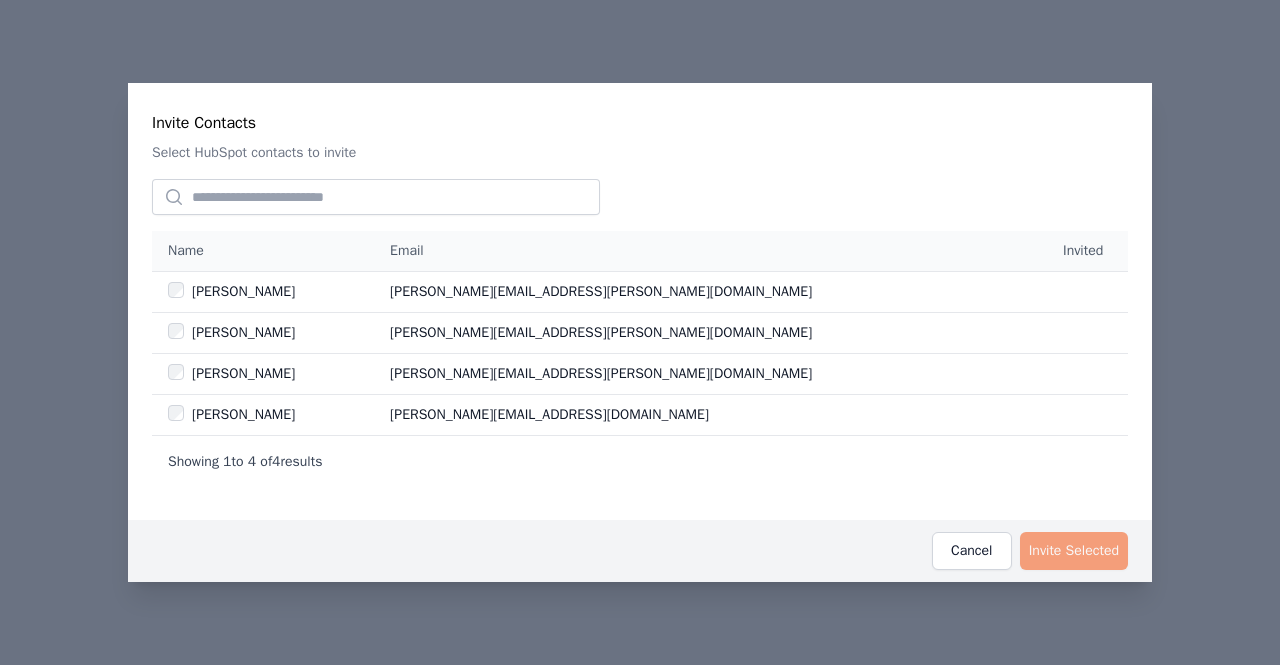 click on "[PERSON_NAME]" at bounding box center (269, 333) 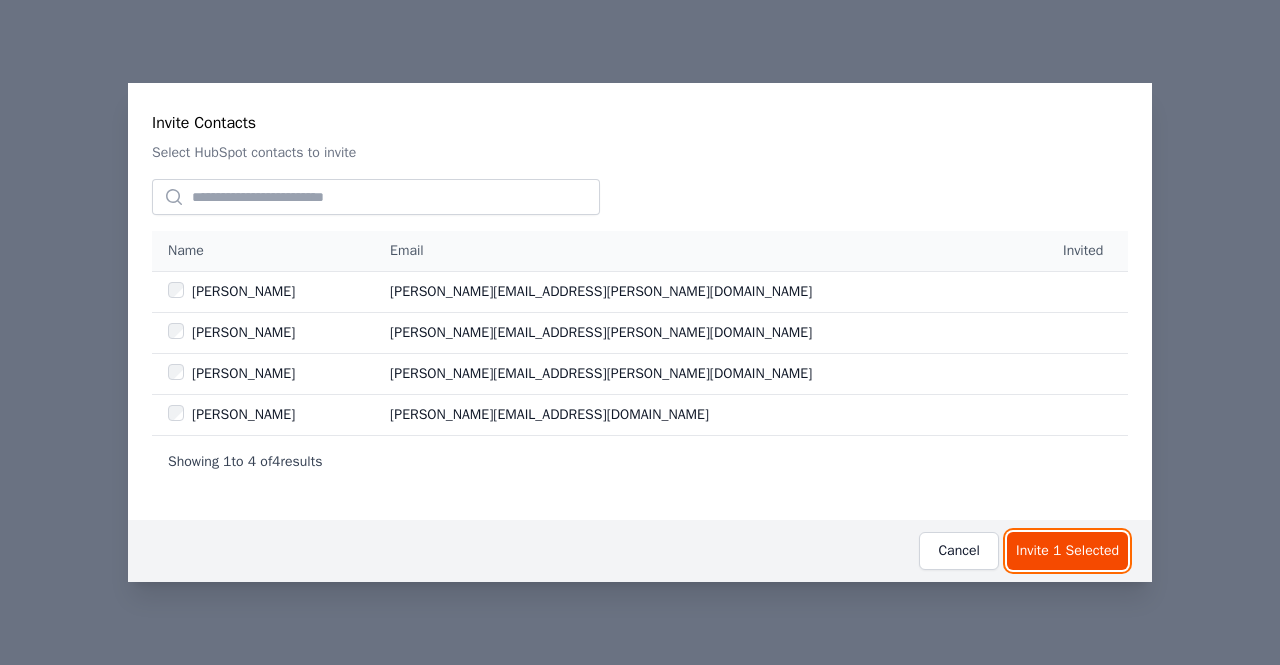 click on "Invite 1 Selected" at bounding box center (1067, 551) 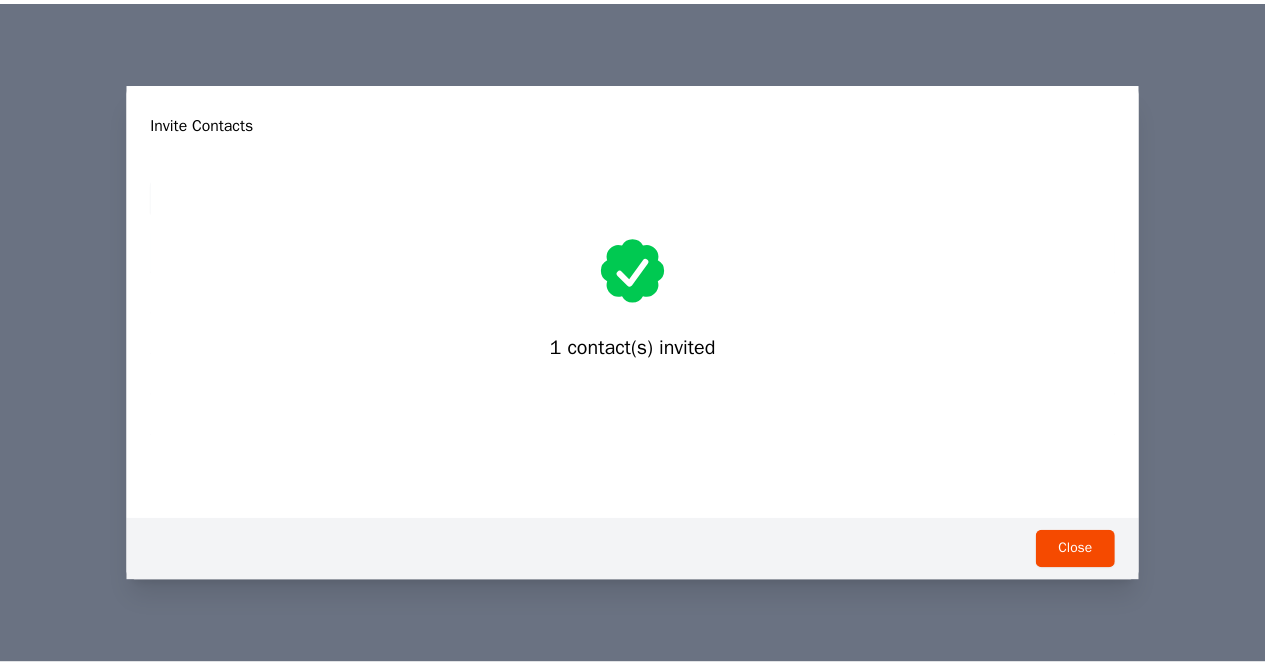 scroll, scrollTop: 52, scrollLeft: 0, axis: vertical 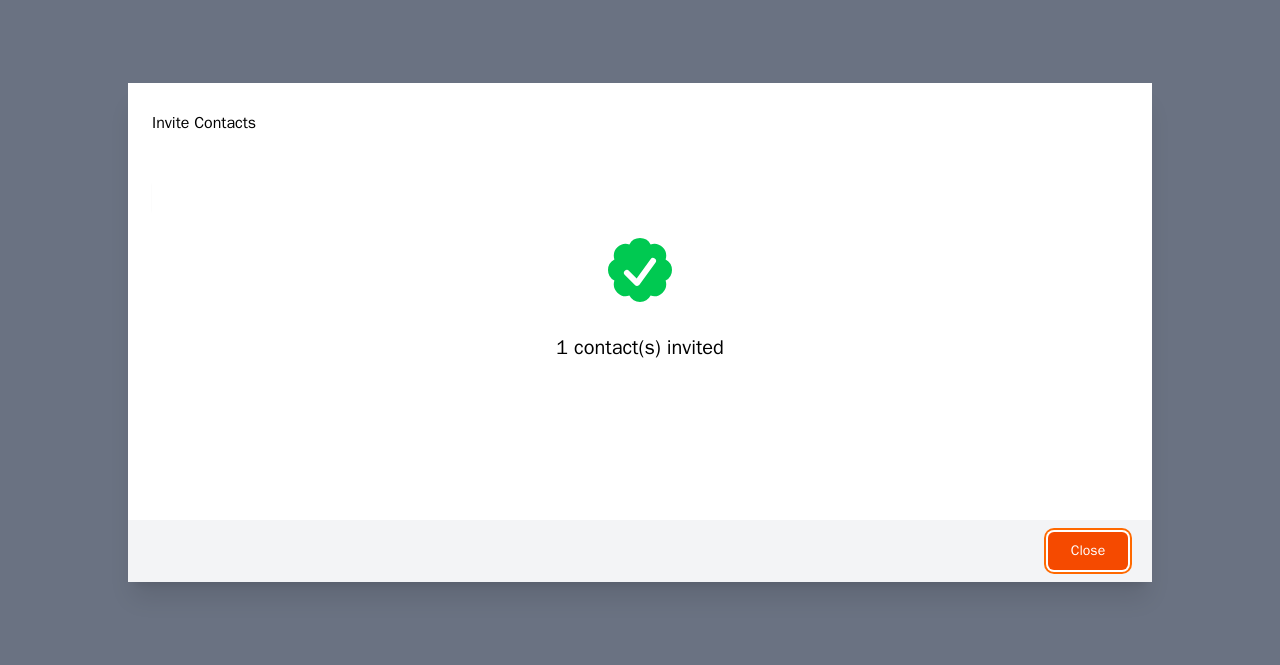 click on "Close" at bounding box center (1088, 551) 